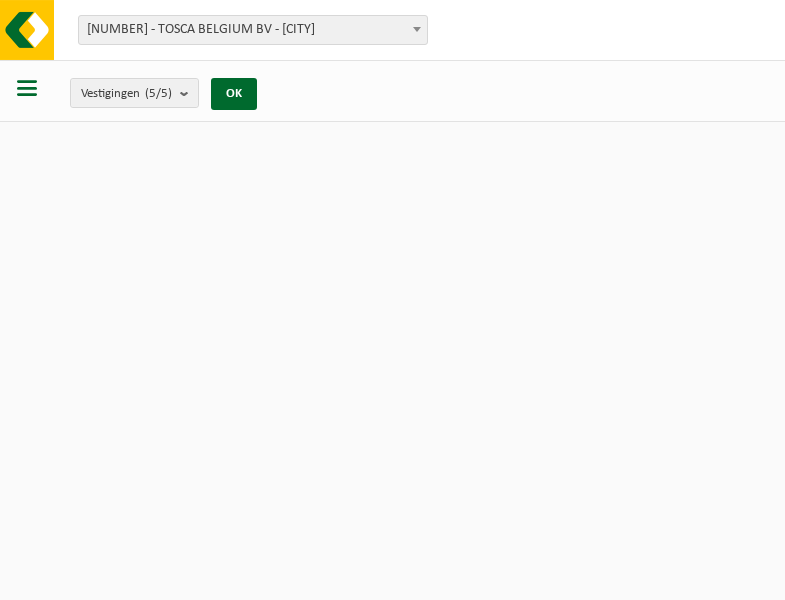 scroll, scrollTop: 0, scrollLeft: 0, axis: both 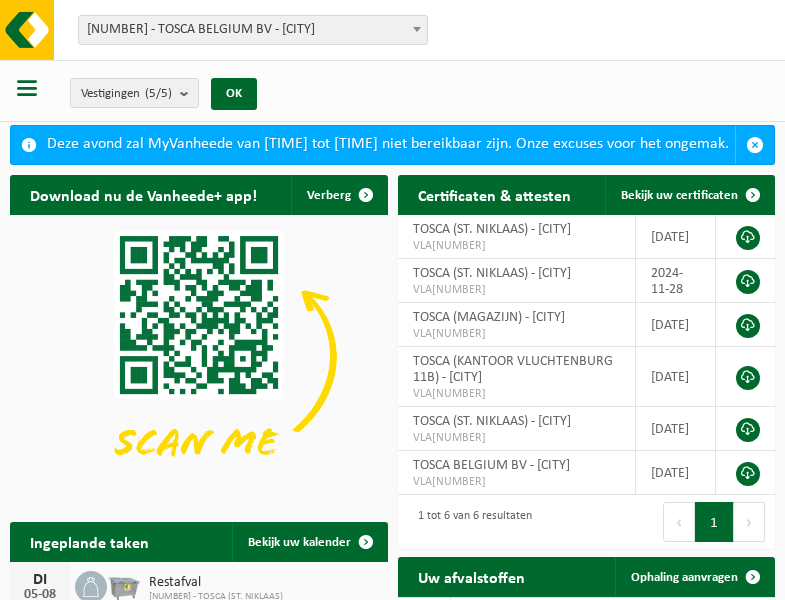 click at bounding box center (417, 29) 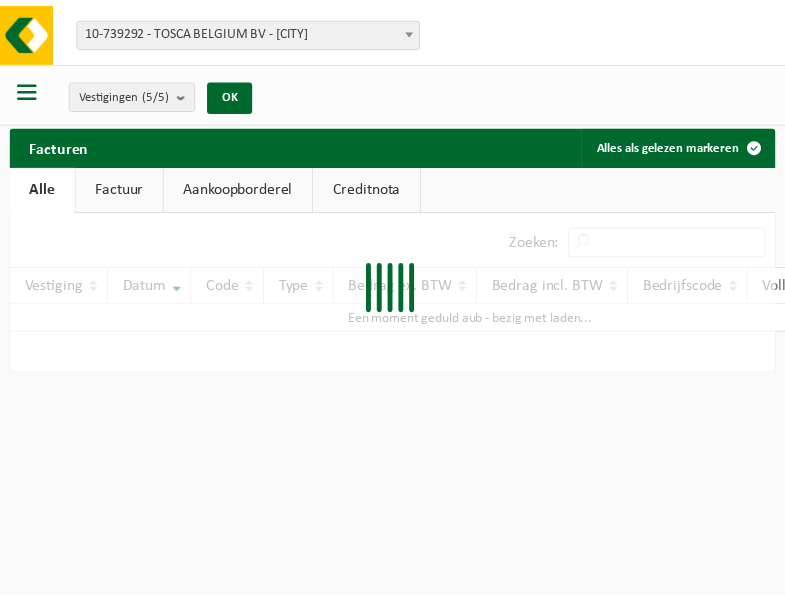 scroll, scrollTop: 0, scrollLeft: 0, axis: both 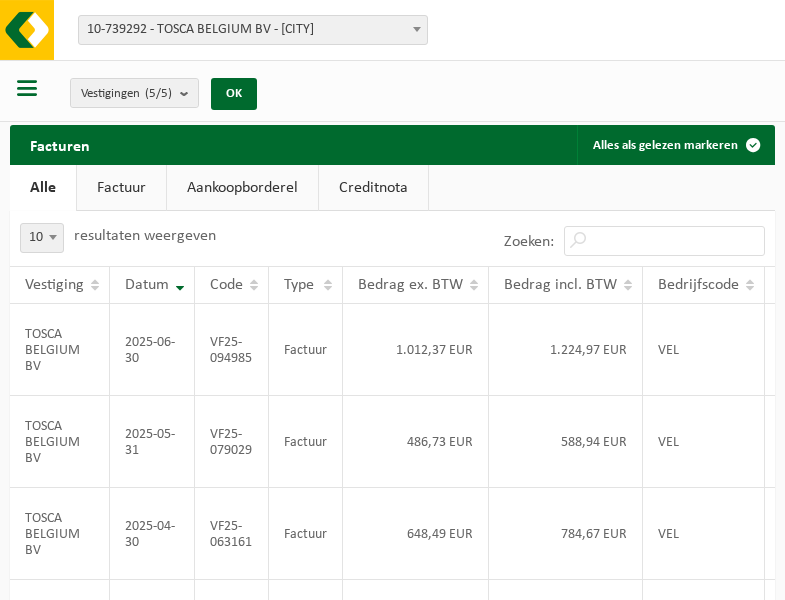 click at bounding box center [417, 29] 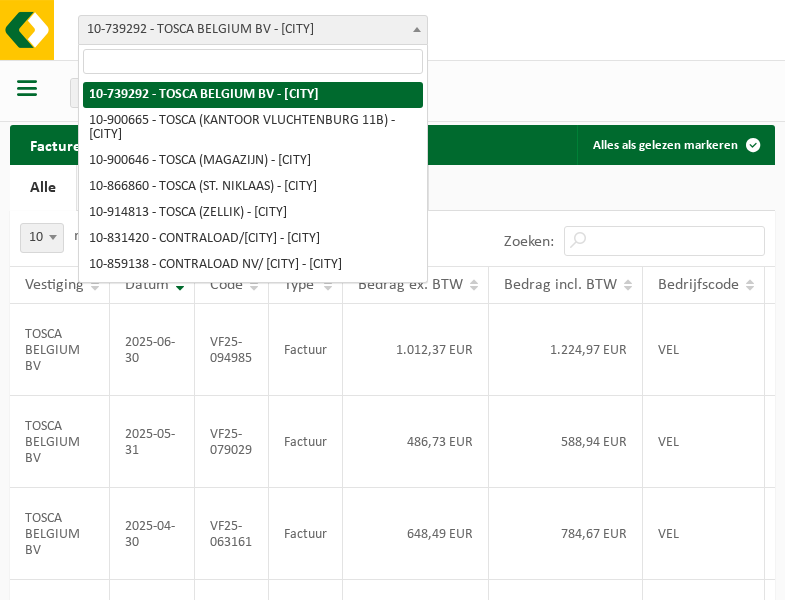 select on "119212" 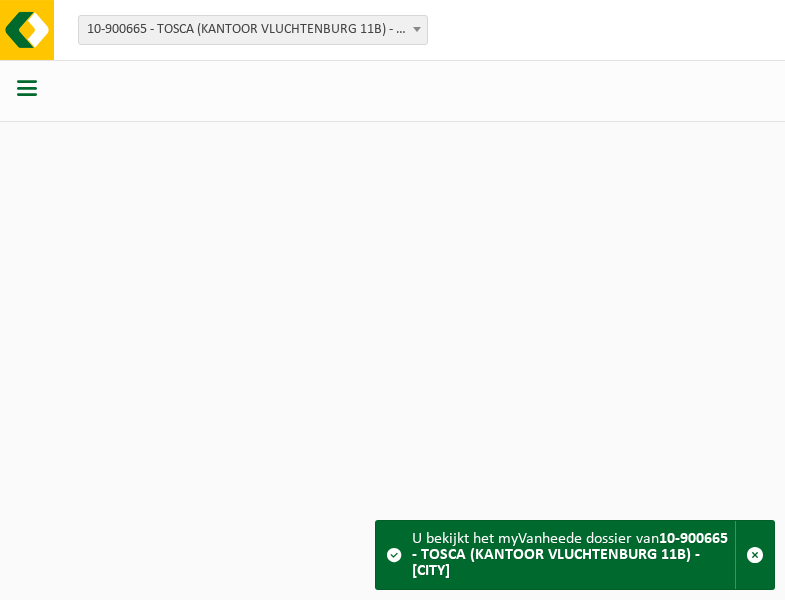 scroll, scrollTop: 0, scrollLeft: 0, axis: both 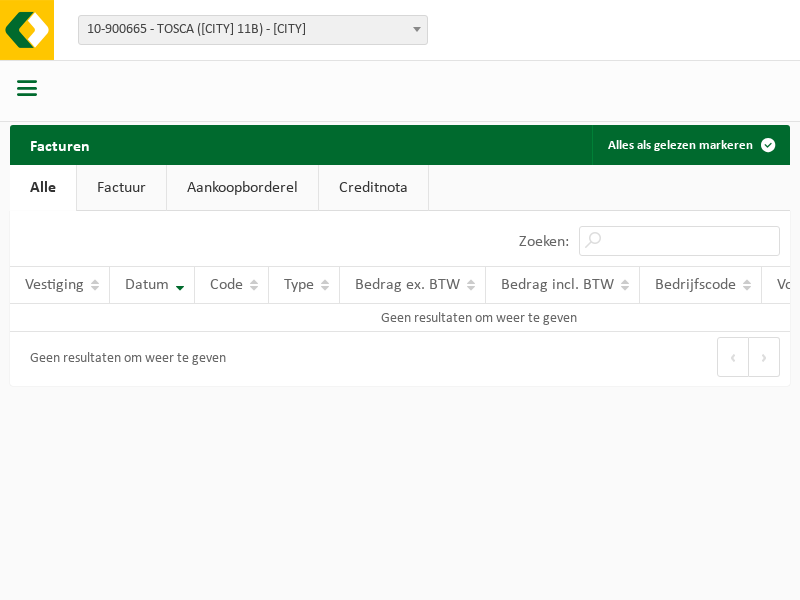 click at bounding box center (417, 29) 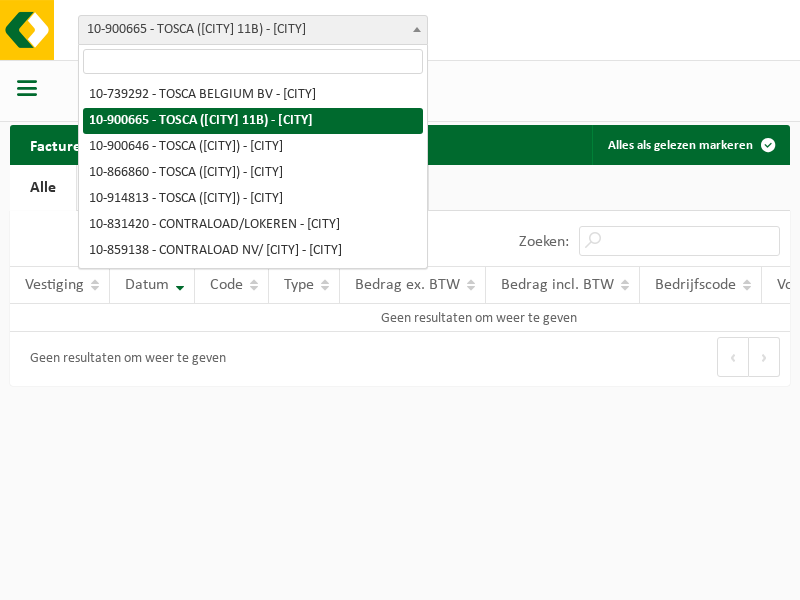 select on "119209" 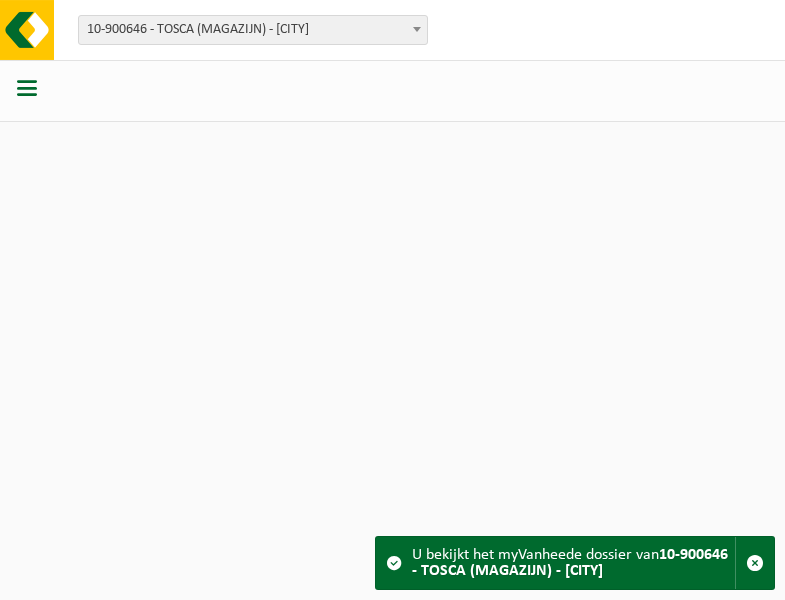 scroll, scrollTop: 0, scrollLeft: 0, axis: both 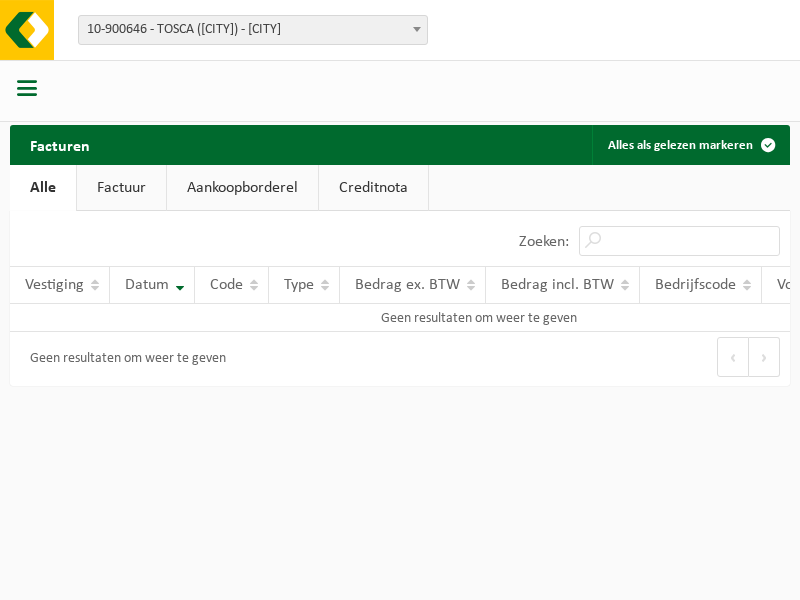 click at bounding box center [417, 29] 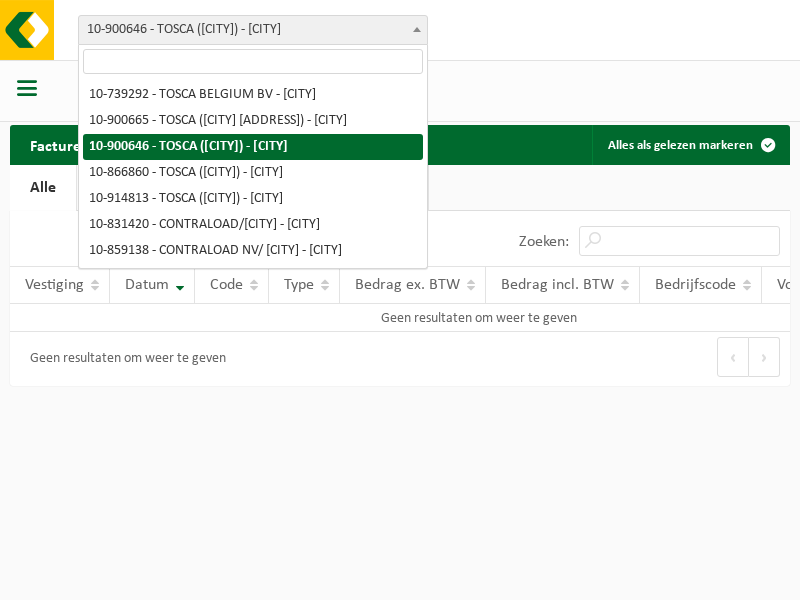 select on "103057" 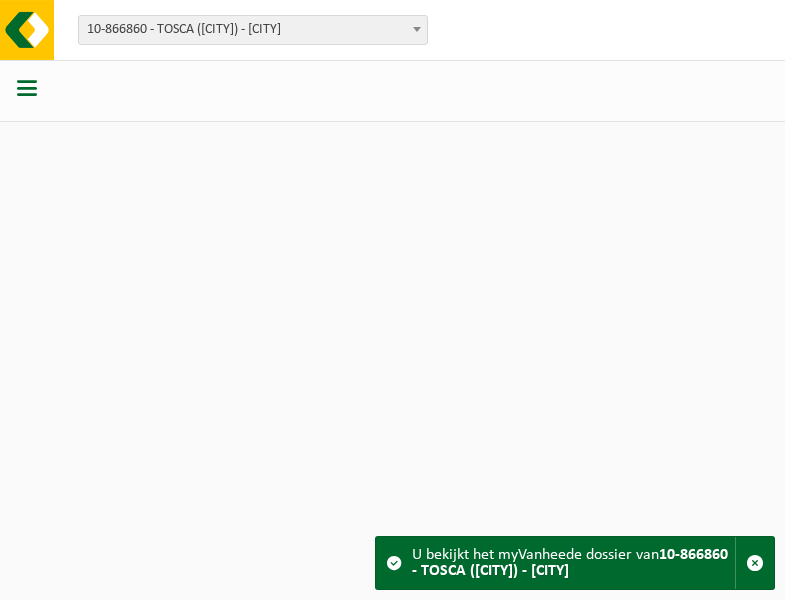 scroll, scrollTop: 0, scrollLeft: 0, axis: both 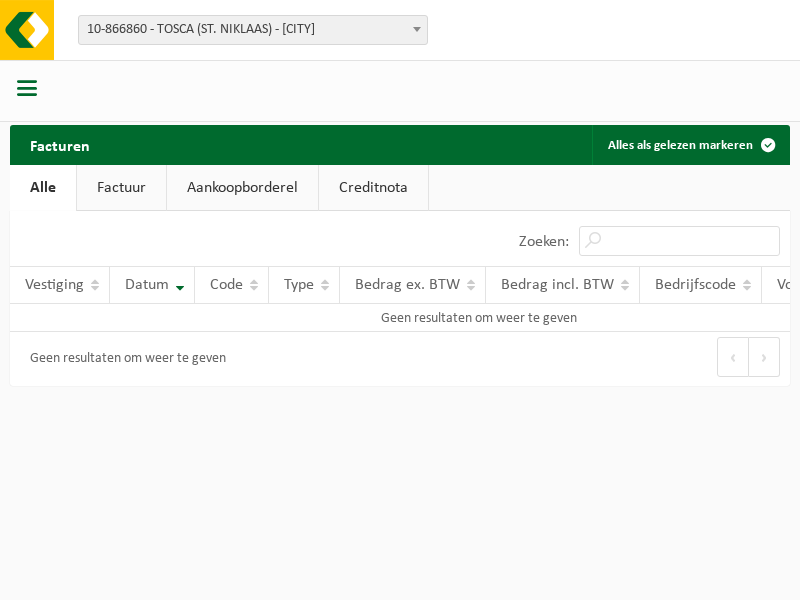 click at bounding box center [417, 29] 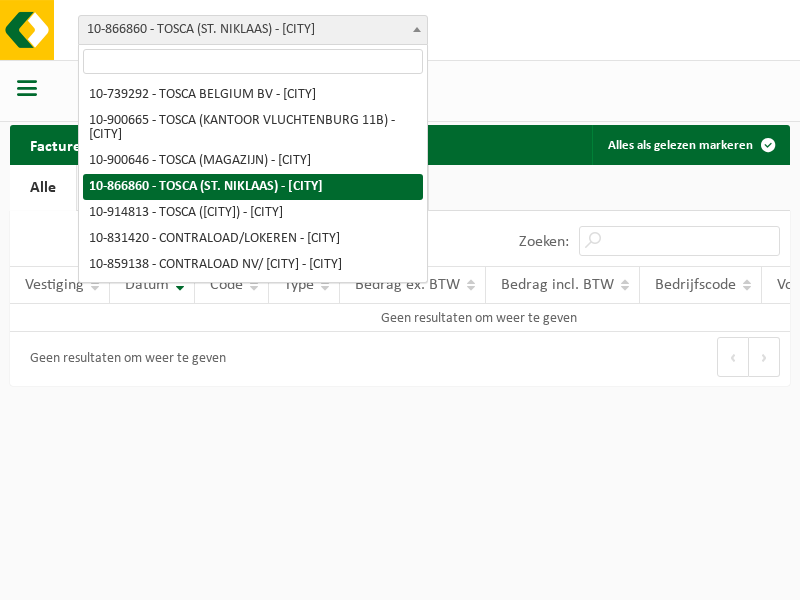 select on "126716" 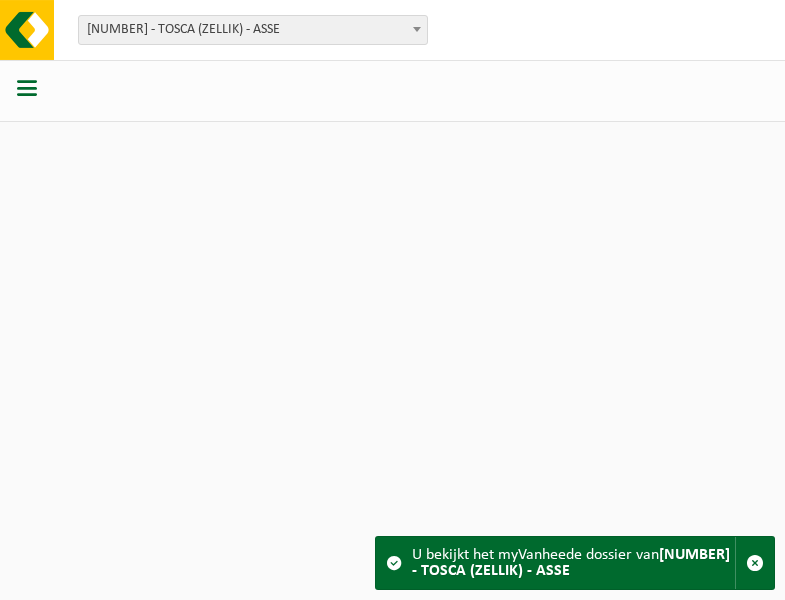 scroll, scrollTop: 0, scrollLeft: 0, axis: both 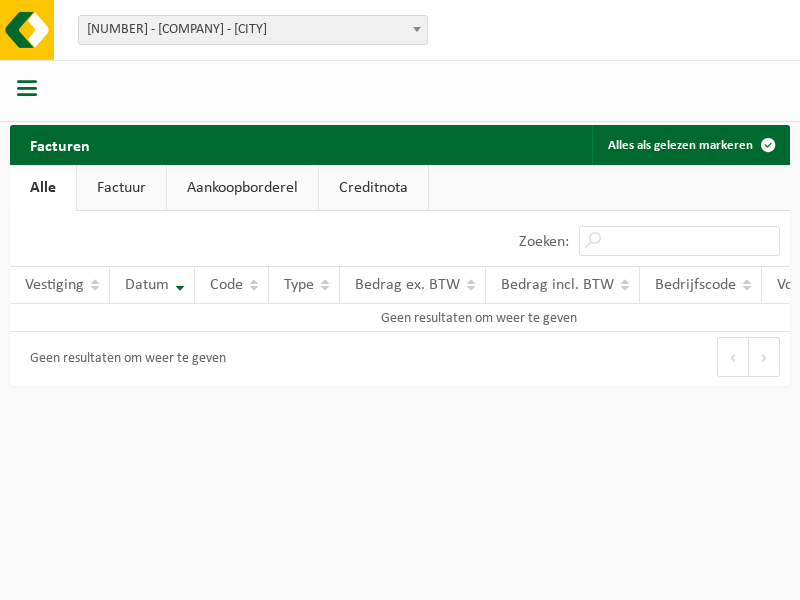 click at bounding box center (417, 29) 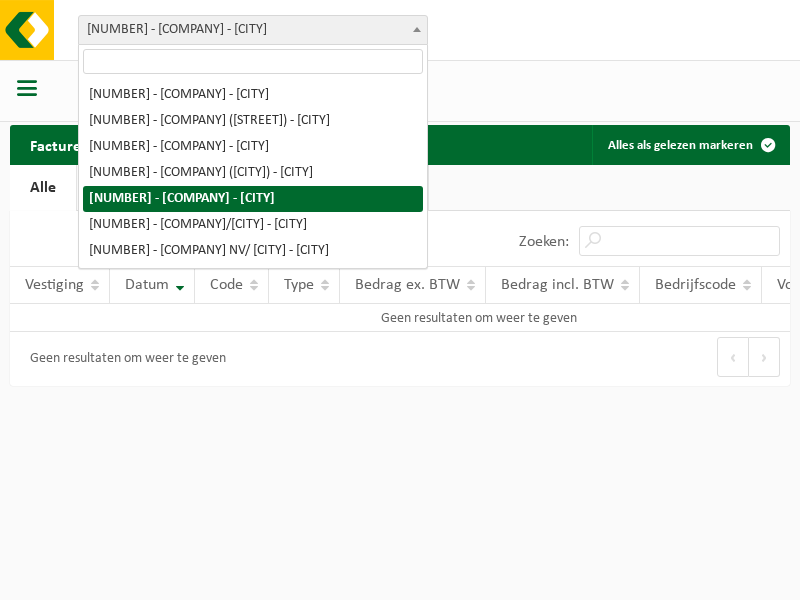 select on "88625" 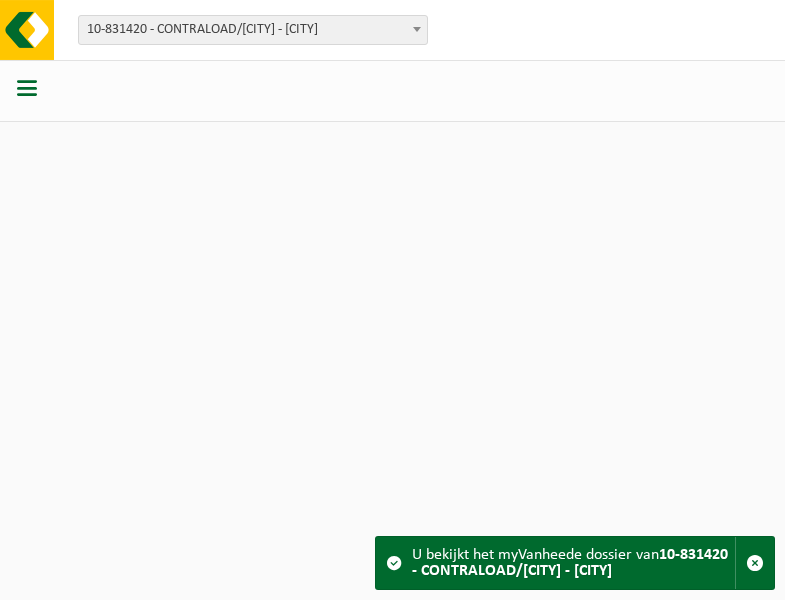 scroll, scrollTop: 0, scrollLeft: 0, axis: both 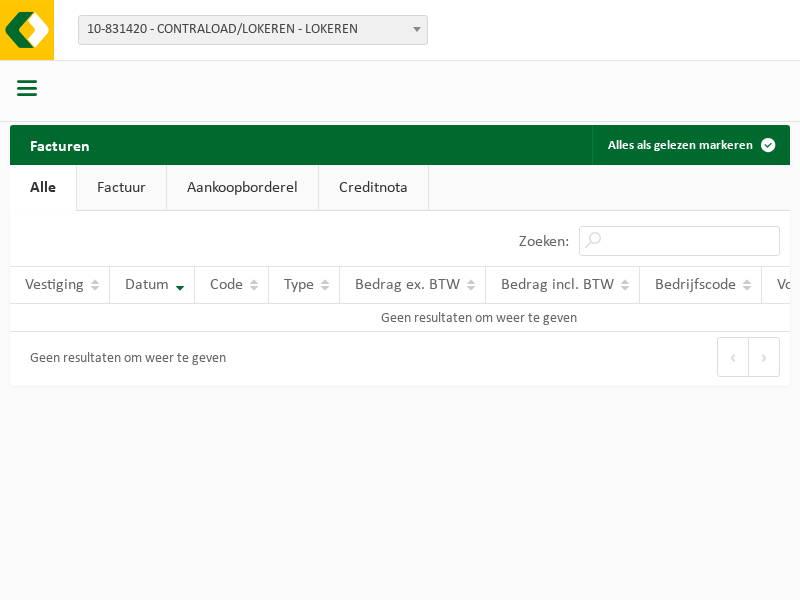 click at bounding box center (417, 29) 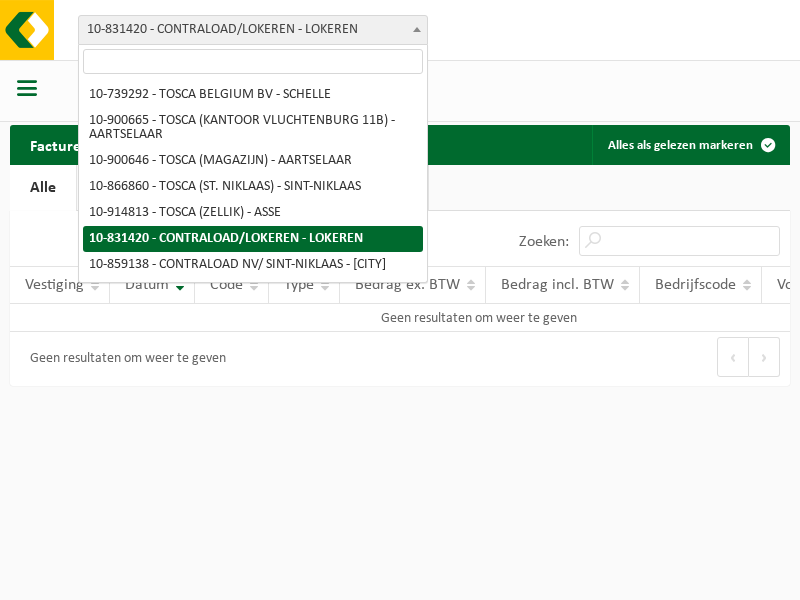 select on "99558" 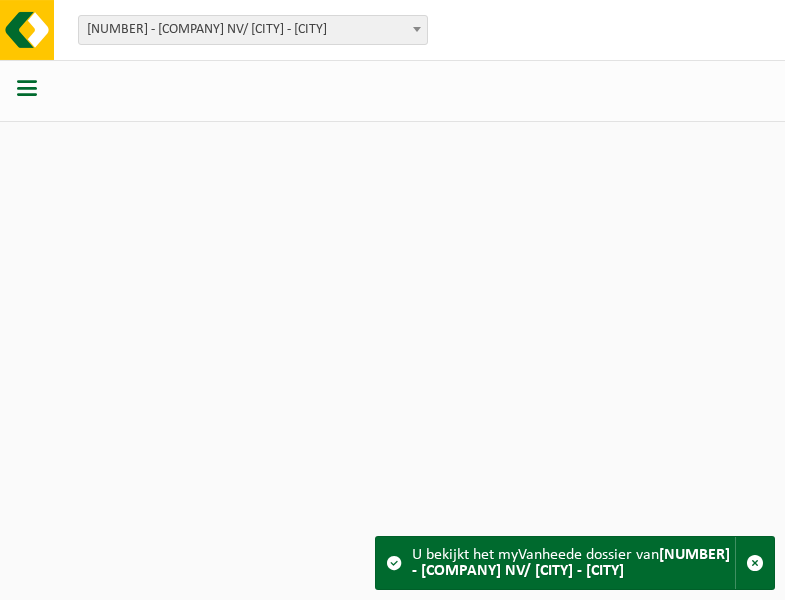 scroll, scrollTop: 0, scrollLeft: 0, axis: both 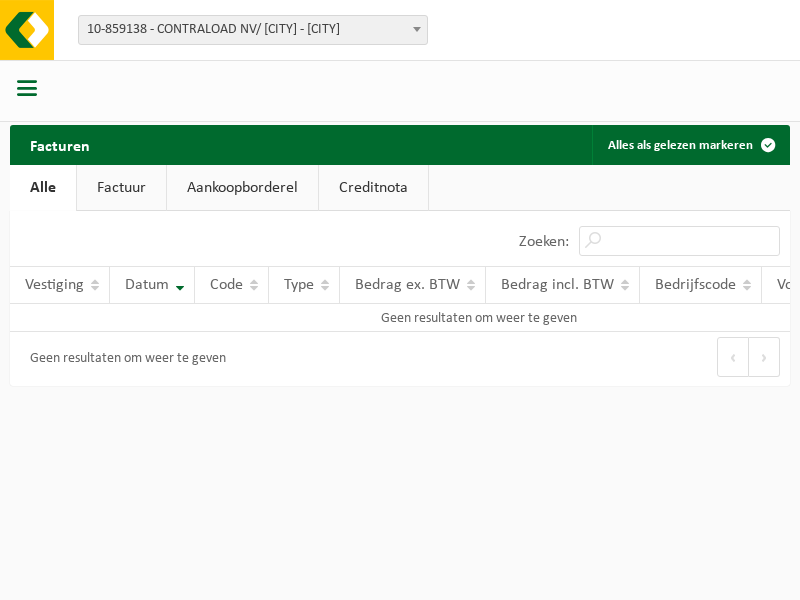 click at bounding box center [417, 29] 